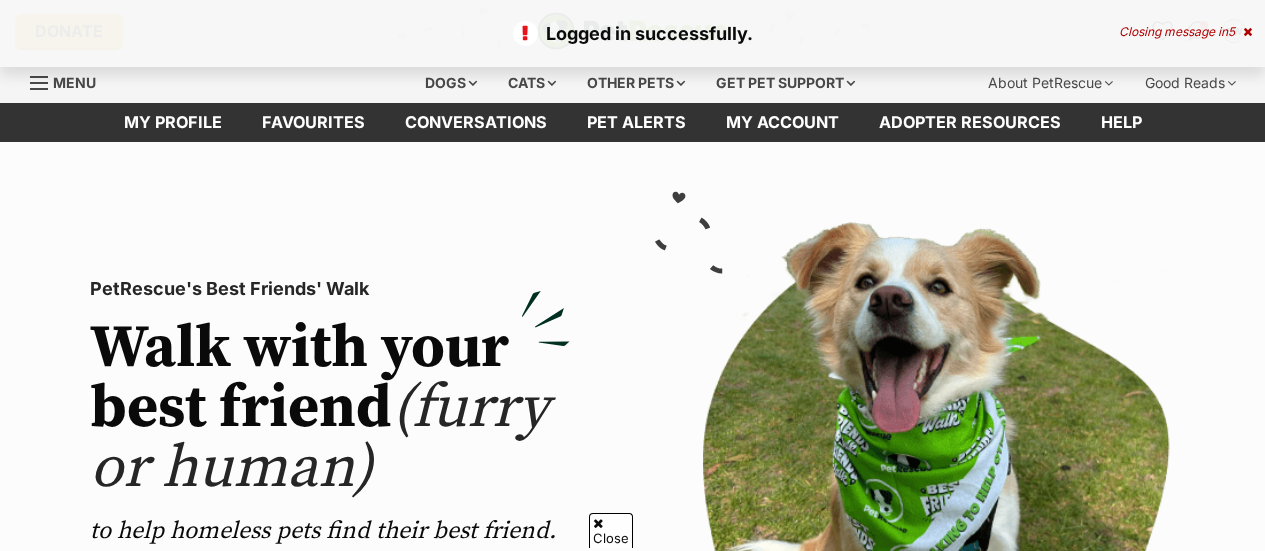 scroll, scrollTop: 600, scrollLeft: 0, axis: vertical 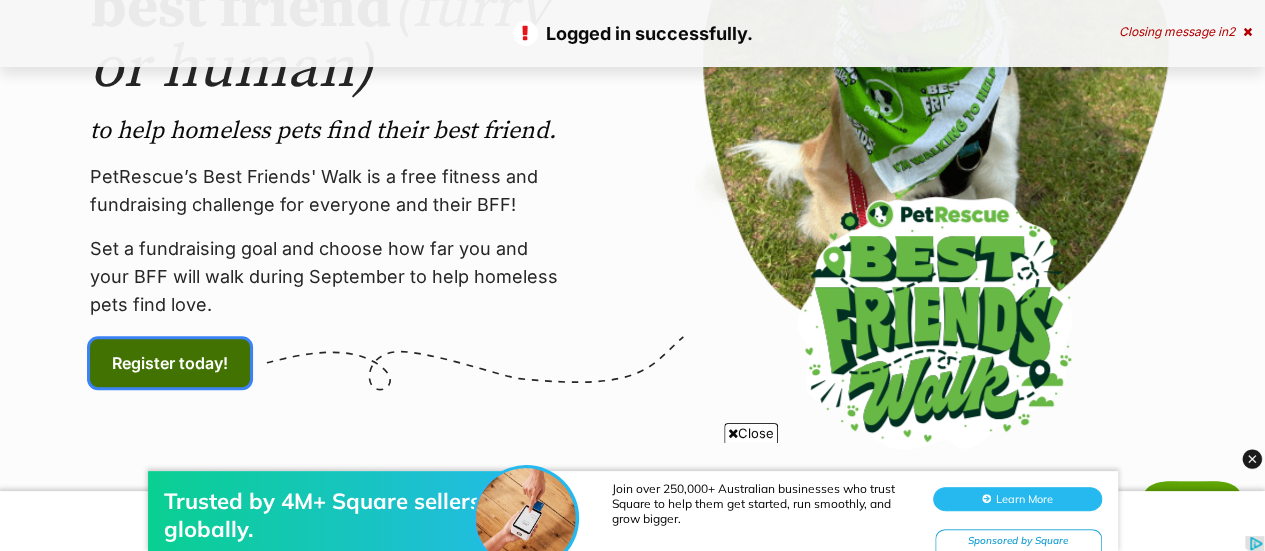 click on "Register today!
(links to an external website)" at bounding box center [170, 363] 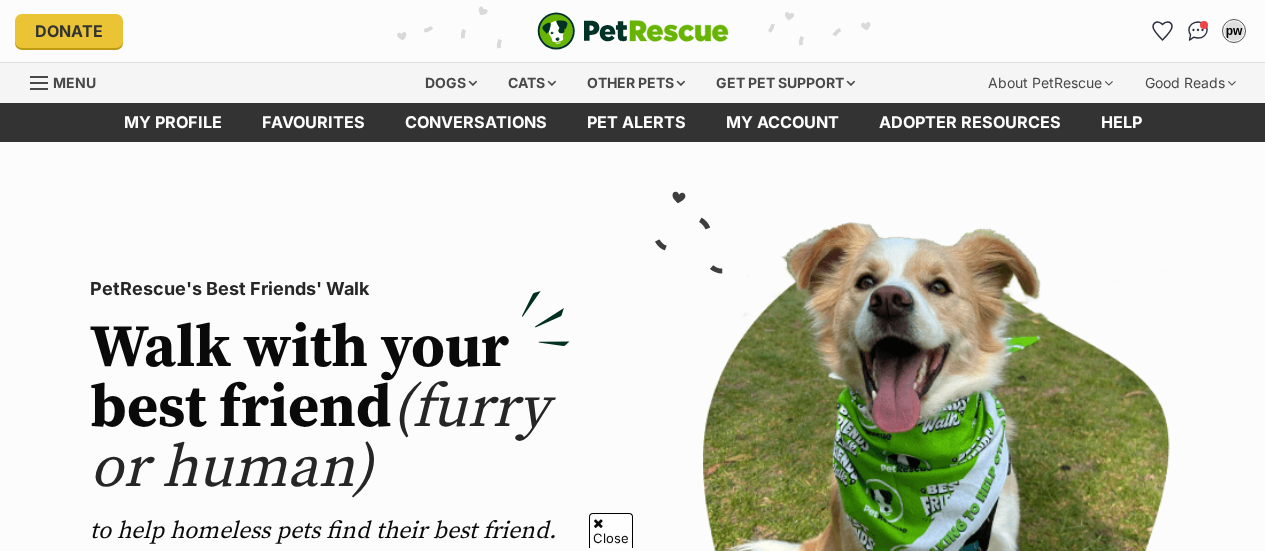 scroll, scrollTop: 300, scrollLeft: 0, axis: vertical 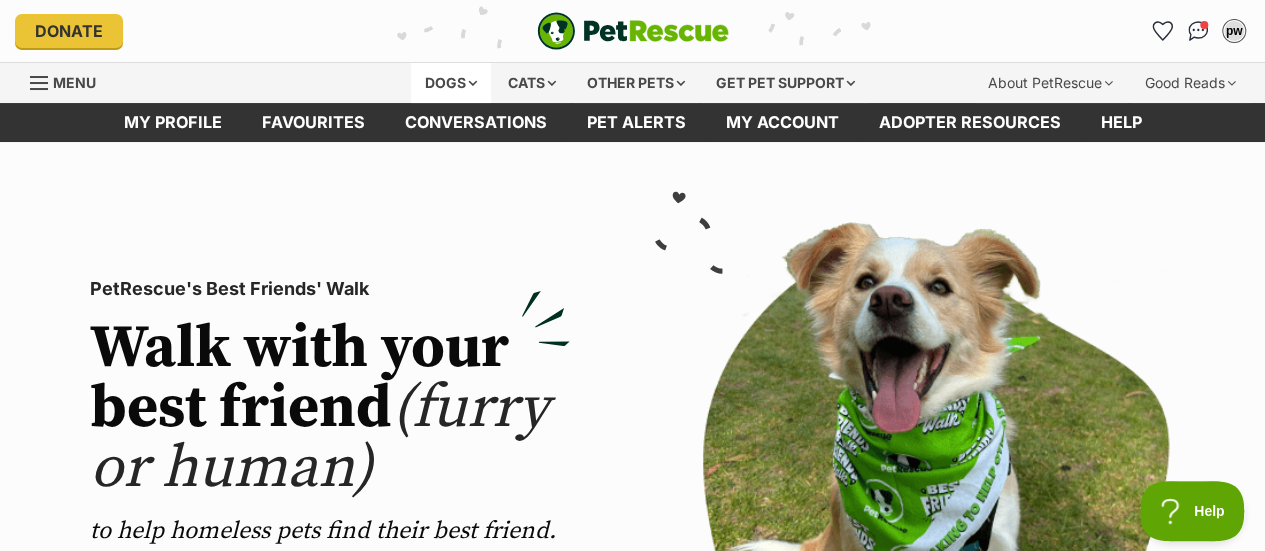 click on "Dogs" at bounding box center [451, 83] 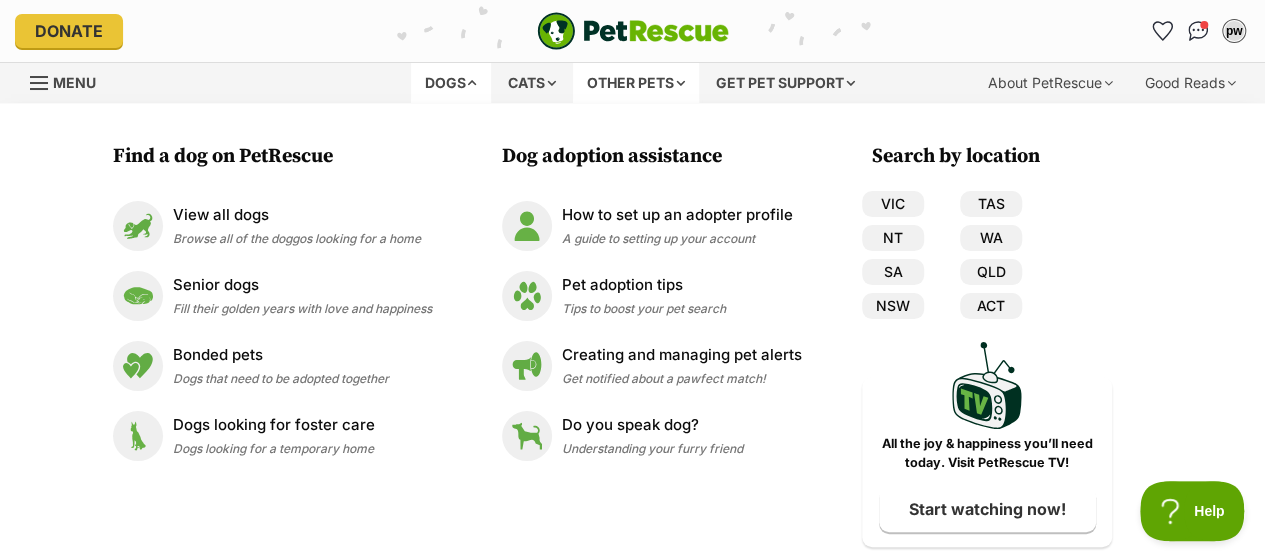click on "Other pets" at bounding box center [636, 83] 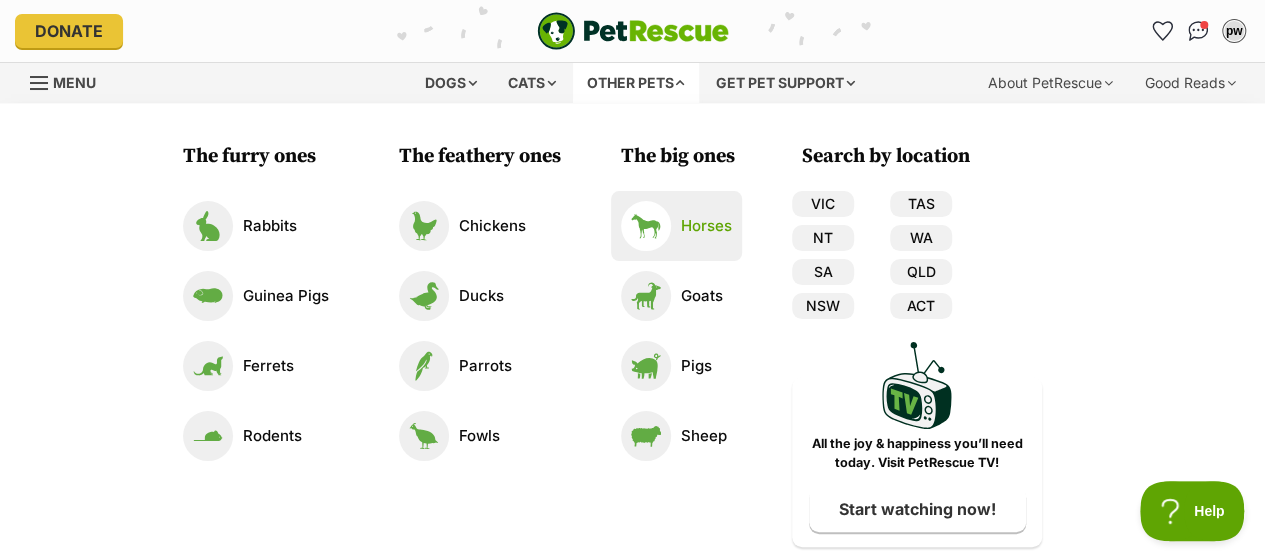click on "Horses" at bounding box center (676, 226) 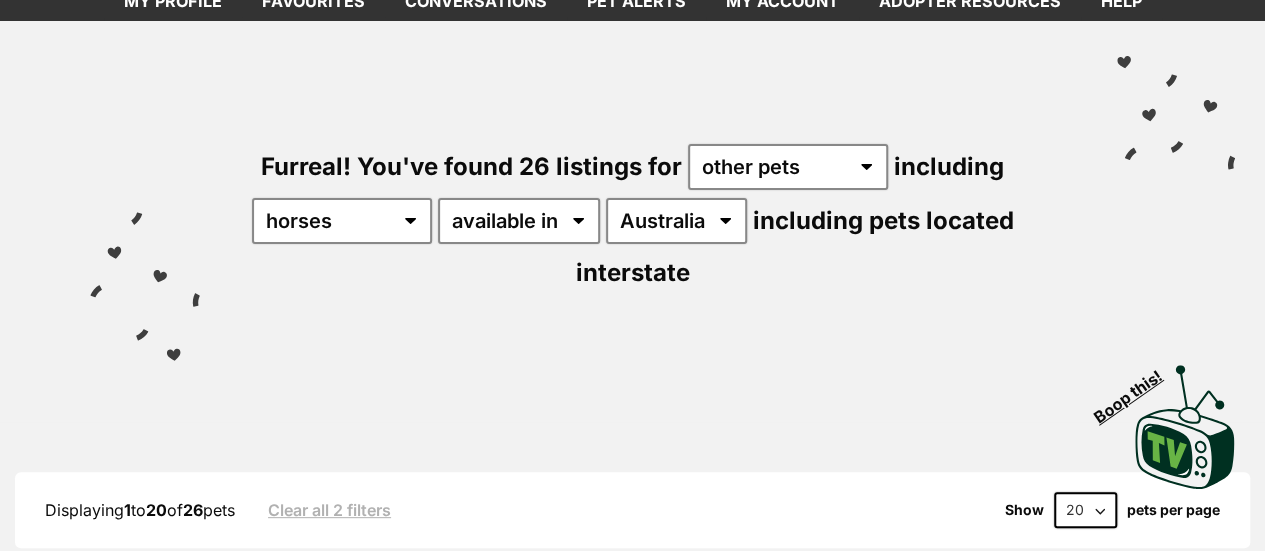 scroll, scrollTop: 0, scrollLeft: 0, axis: both 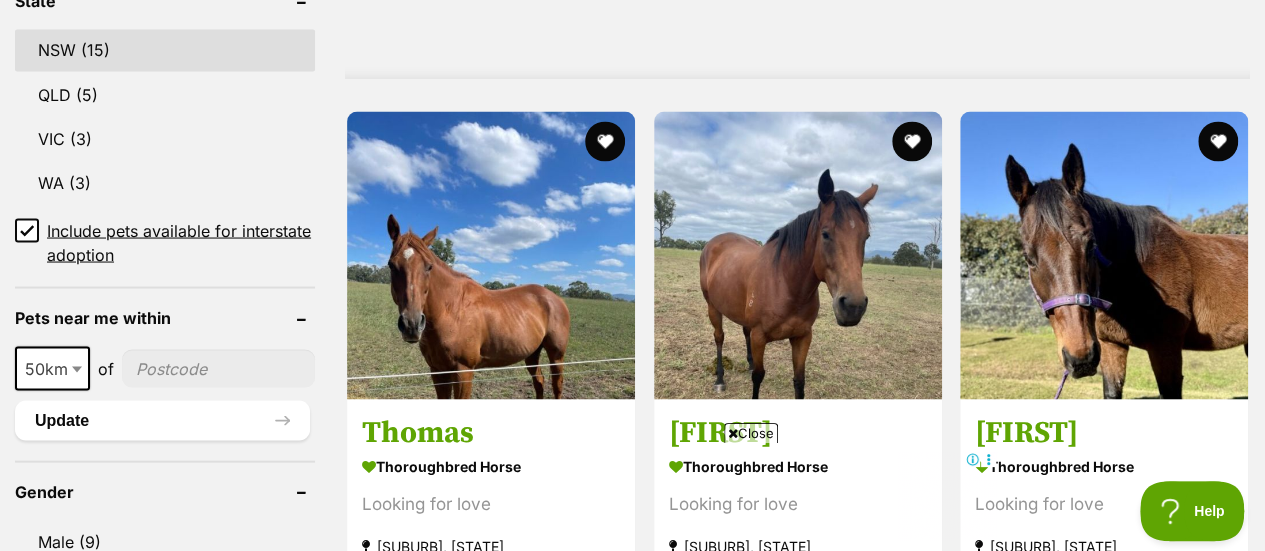 click on "NSW (15)" at bounding box center [165, 50] 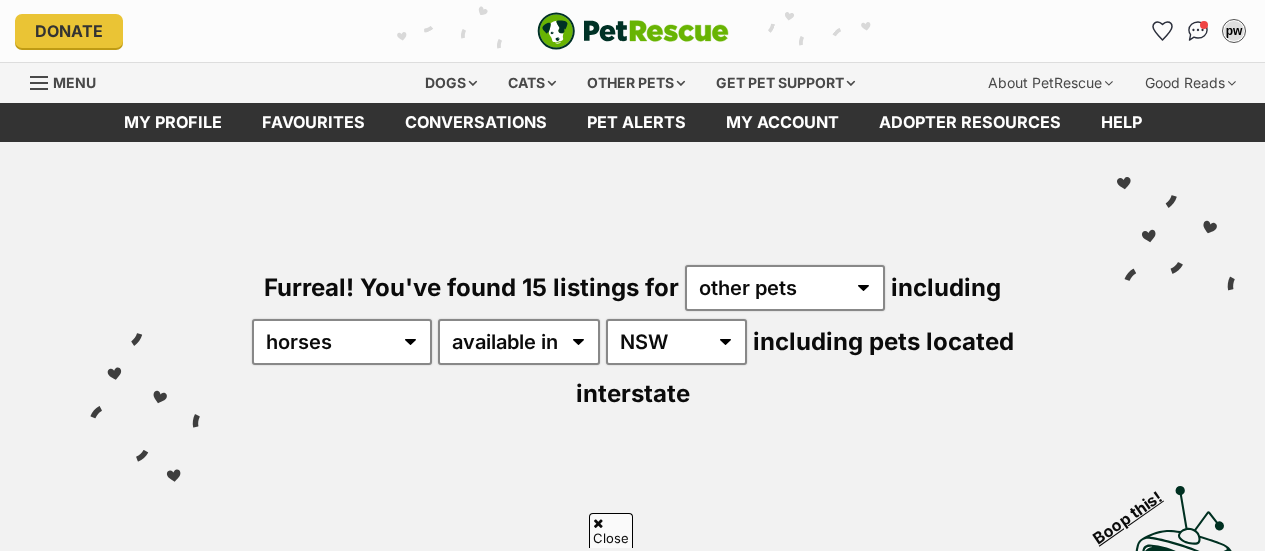 scroll, scrollTop: 300, scrollLeft: 0, axis: vertical 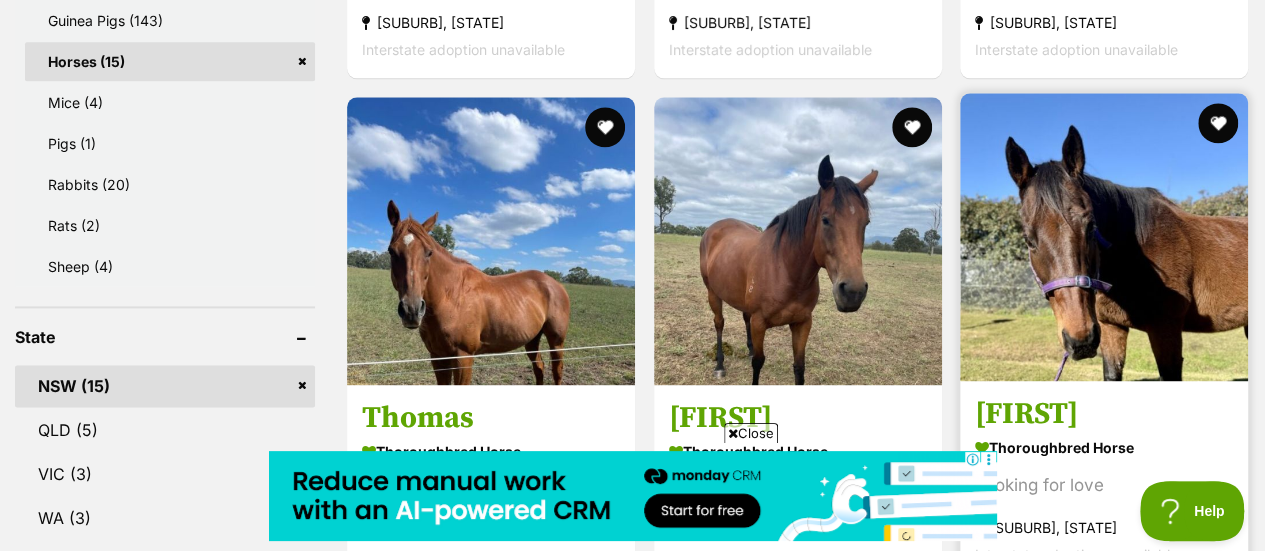 click at bounding box center (1104, 237) 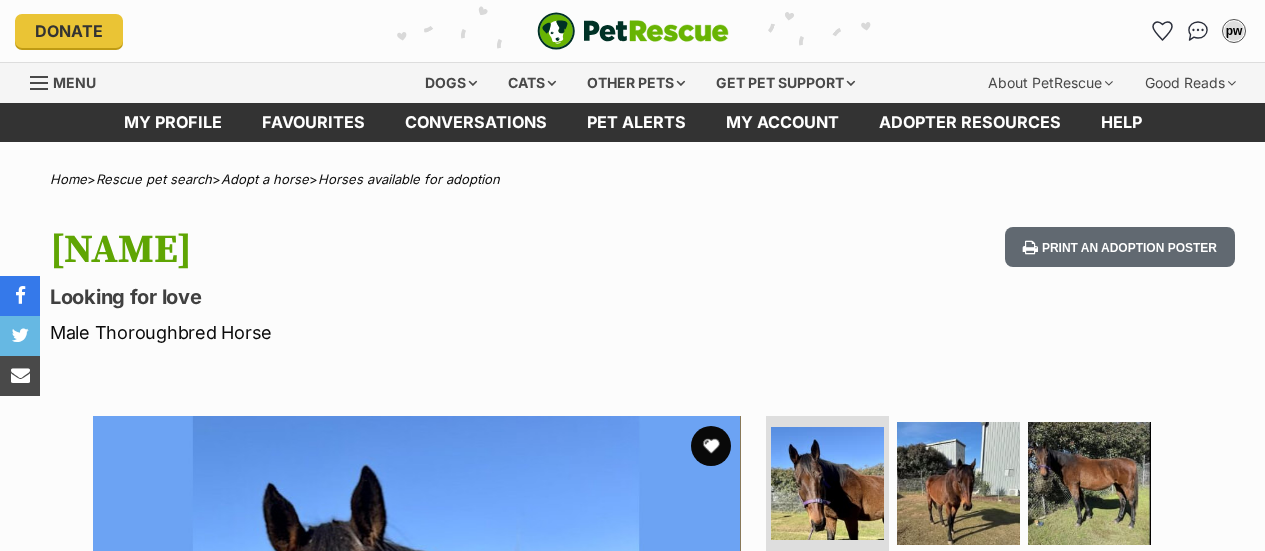 scroll, scrollTop: 0, scrollLeft: 0, axis: both 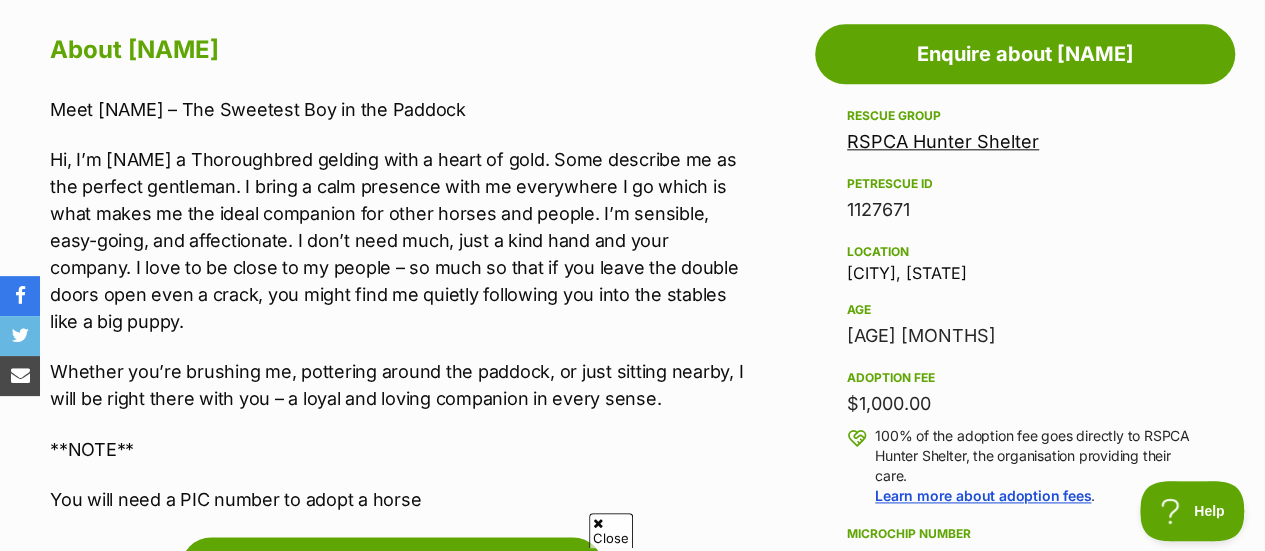 drag, startPoint x: 616, startPoint y: 311, endPoint x: 616, endPoint y: 326, distance: 15 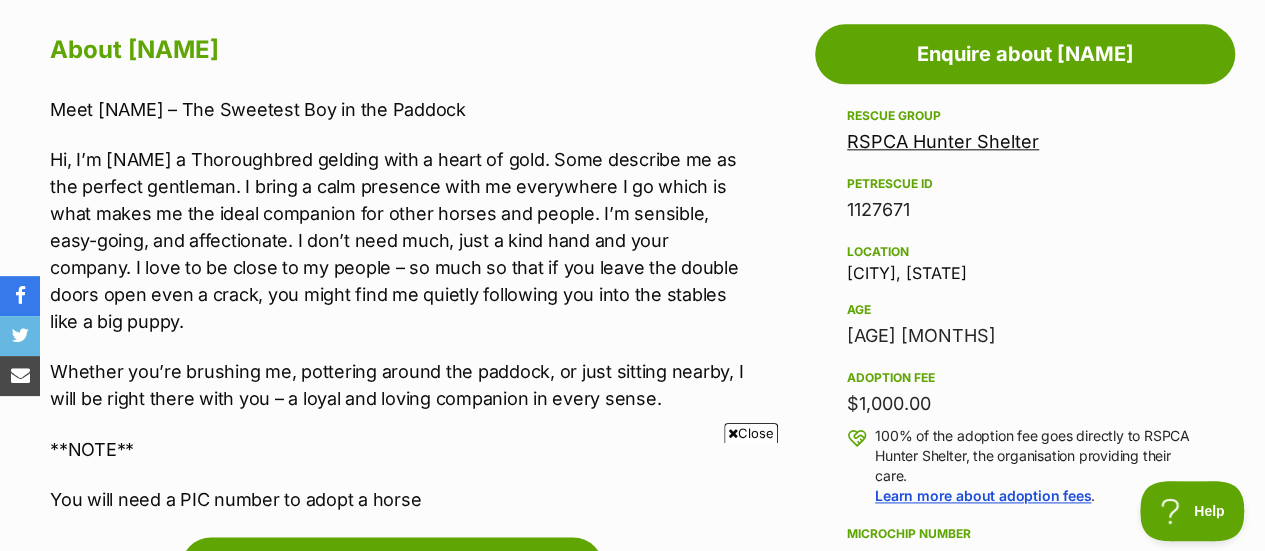 scroll, scrollTop: 0, scrollLeft: 0, axis: both 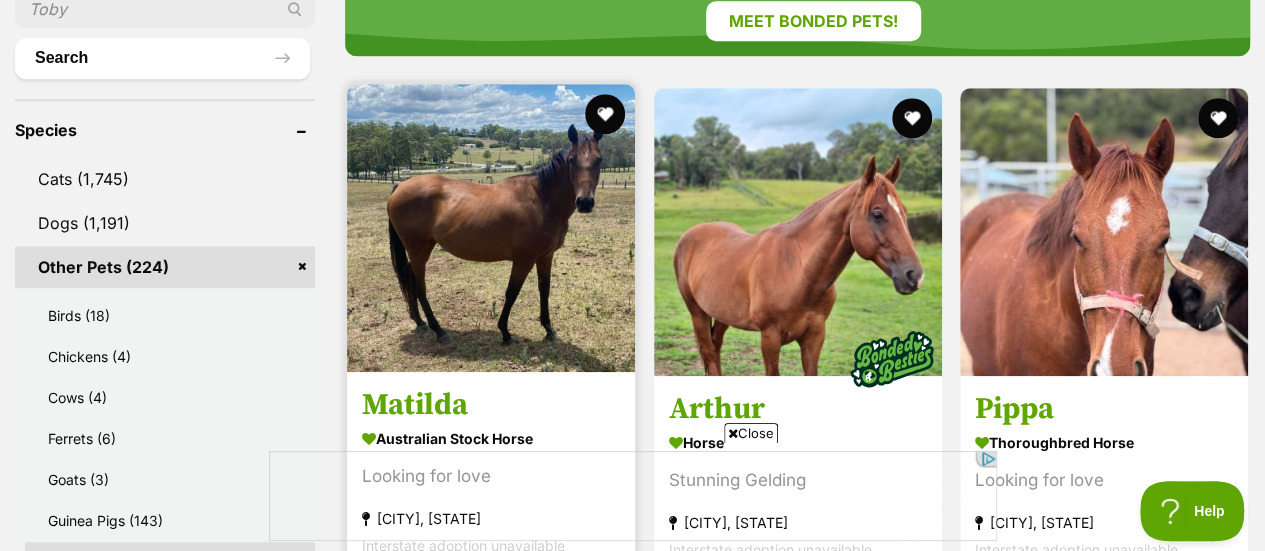 click at bounding box center (491, 228) 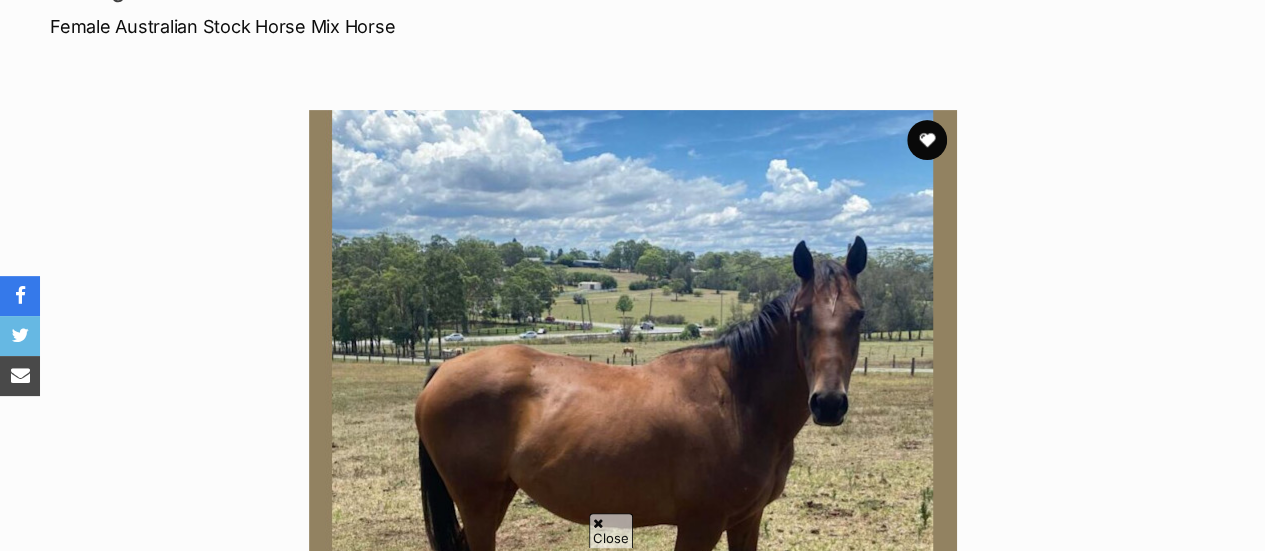 scroll, scrollTop: 0, scrollLeft: 0, axis: both 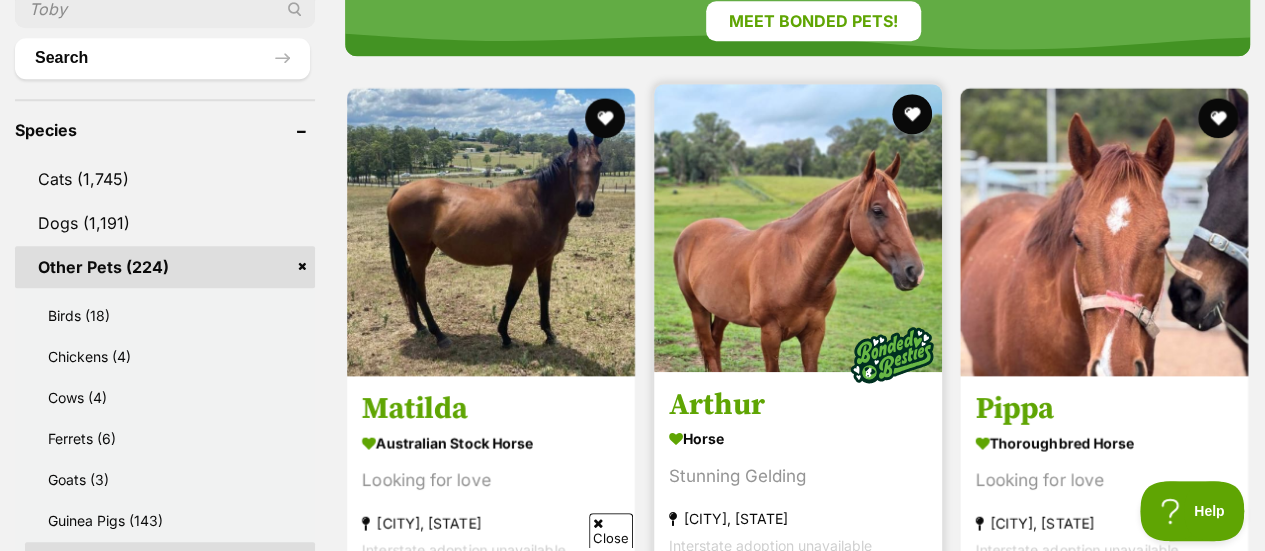 click at bounding box center [798, 228] 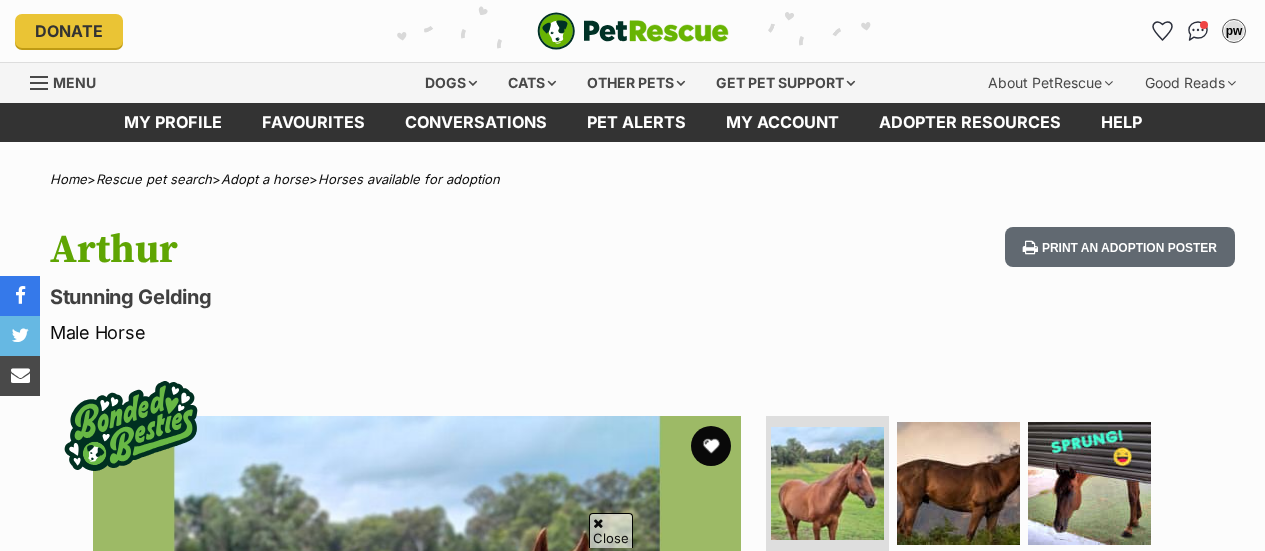 scroll, scrollTop: 540, scrollLeft: 0, axis: vertical 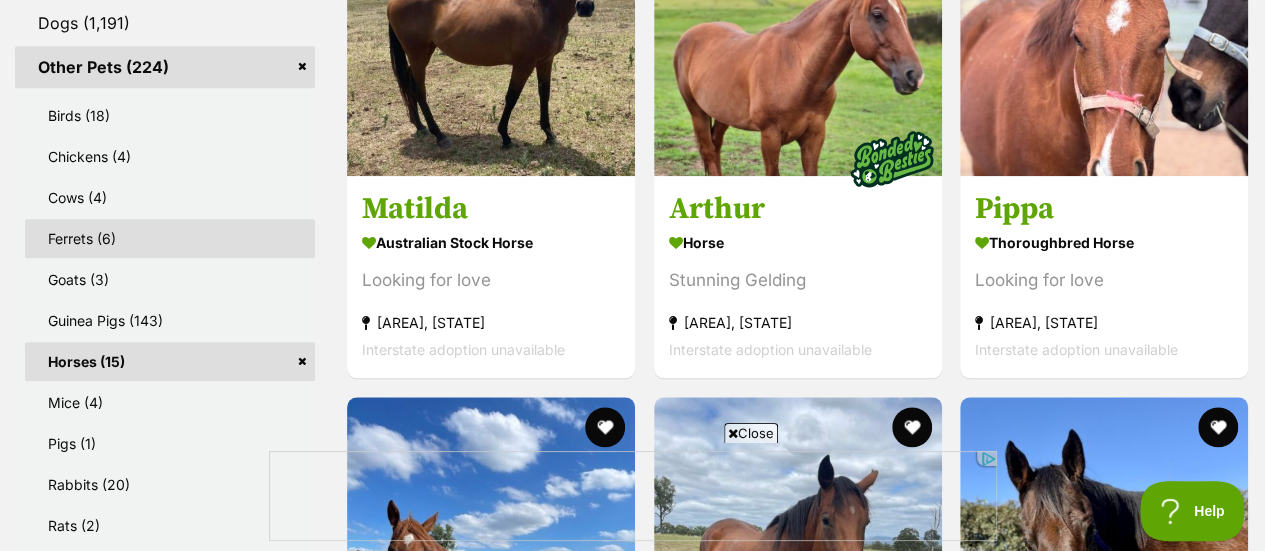 click on "Ferrets (6)" at bounding box center [170, 238] 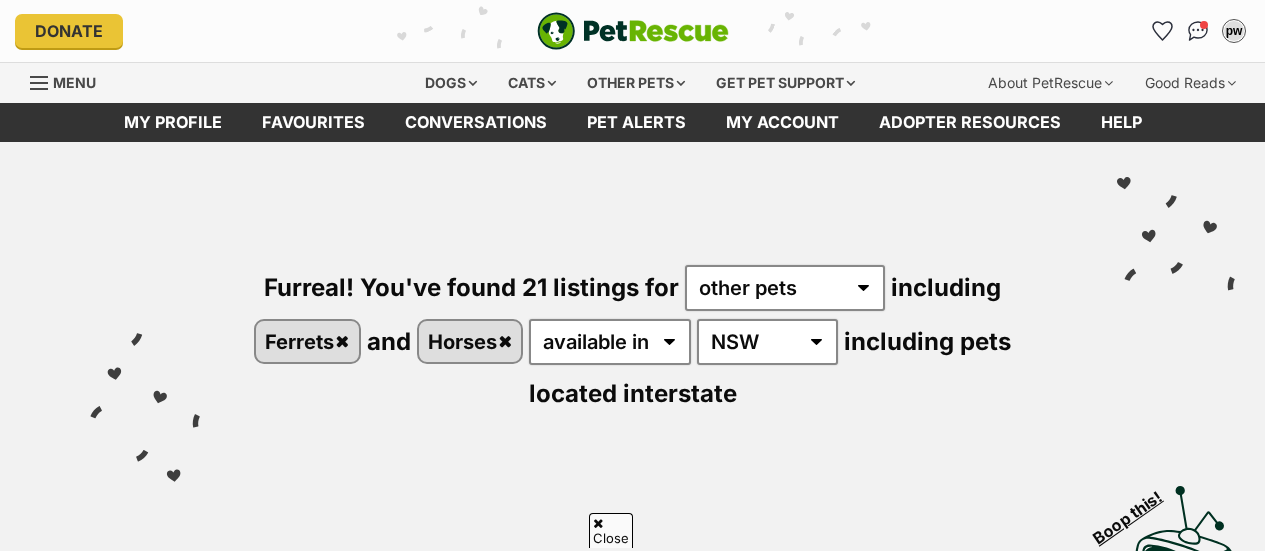 scroll, scrollTop: 514, scrollLeft: 0, axis: vertical 